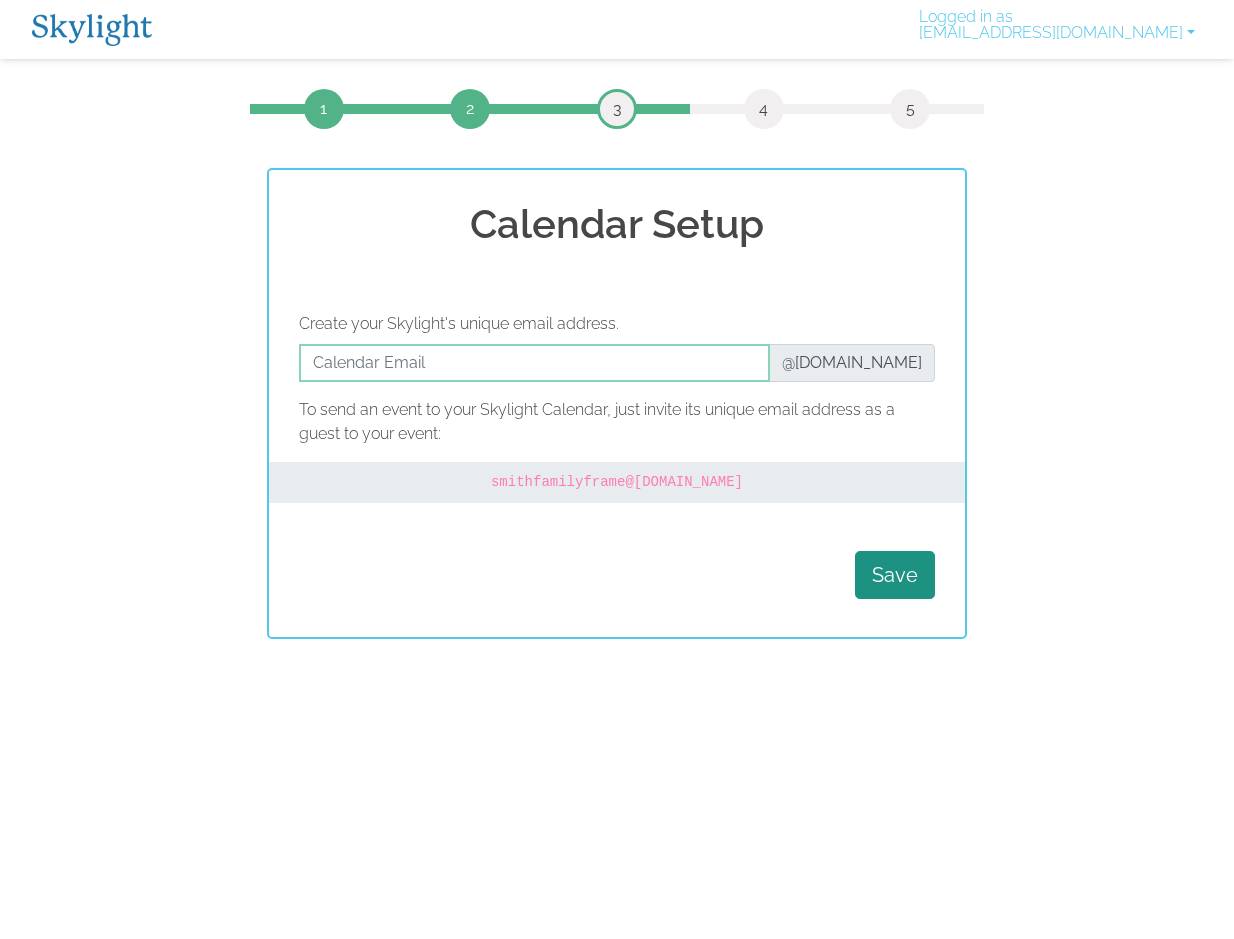 scroll, scrollTop: 0, scrollLeft: 0, axis: both 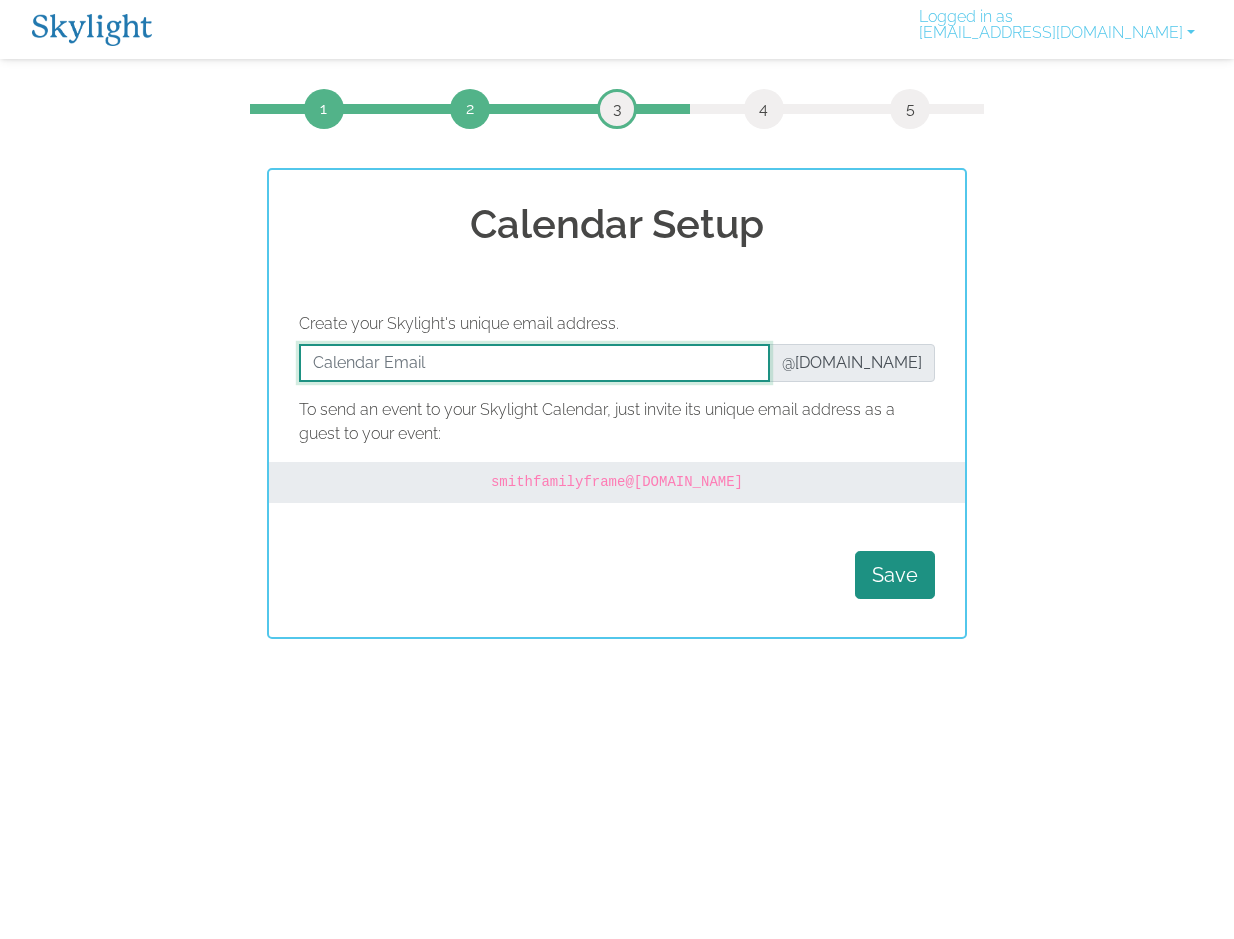 click at bounding box center (534, 363) 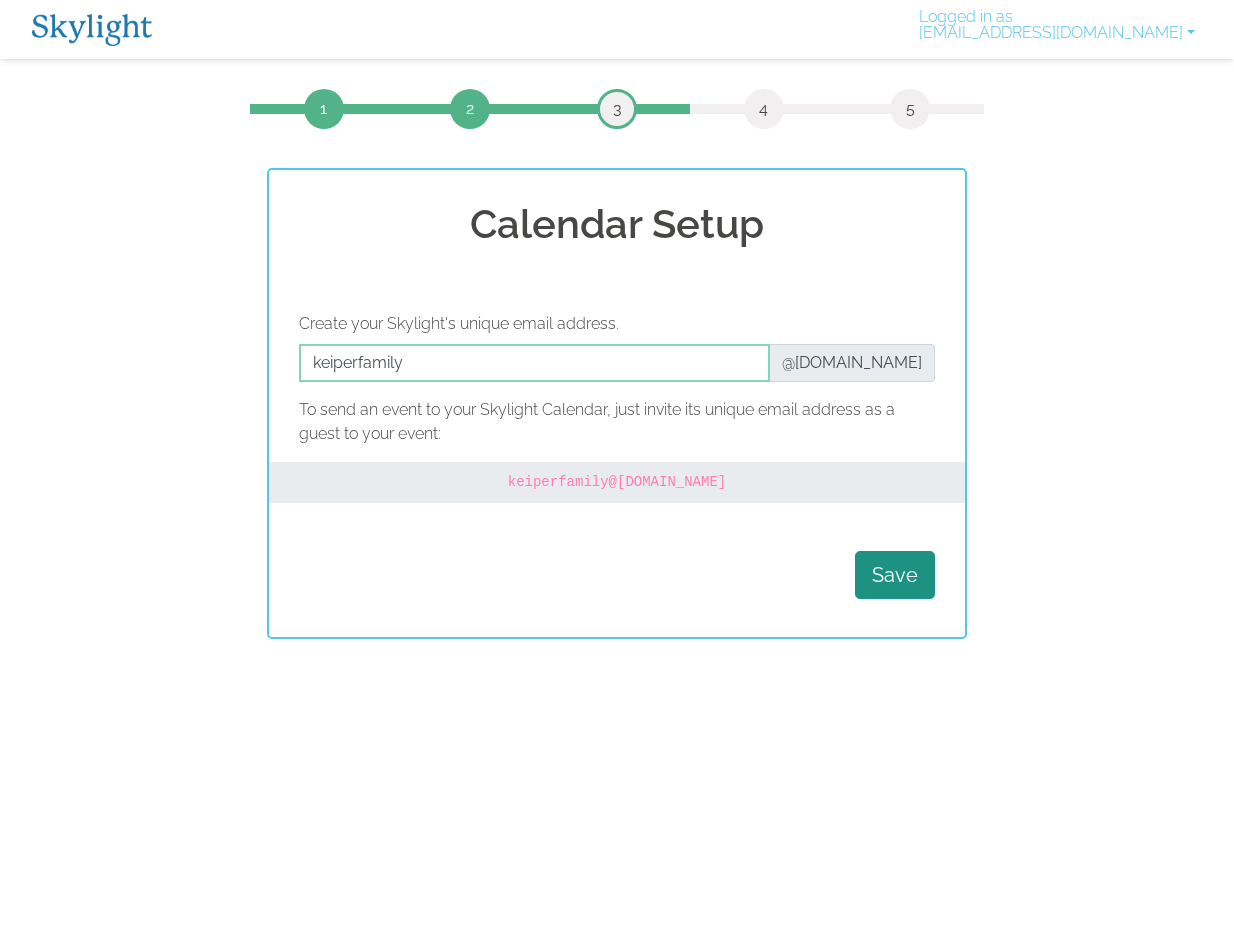 click on "Save" at bounding box center (617, 575) 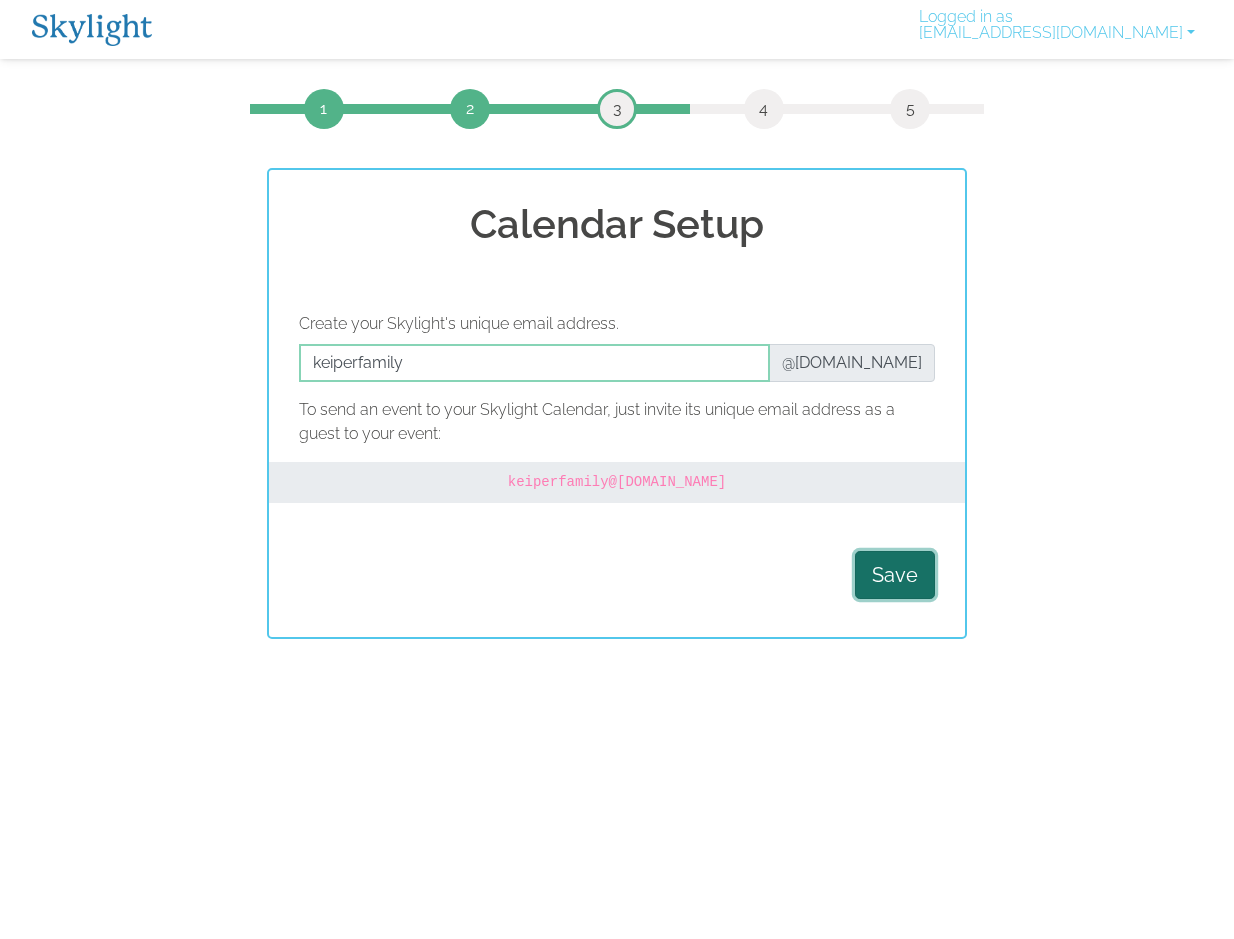 click on "Save" at bounding box center (895, 575) 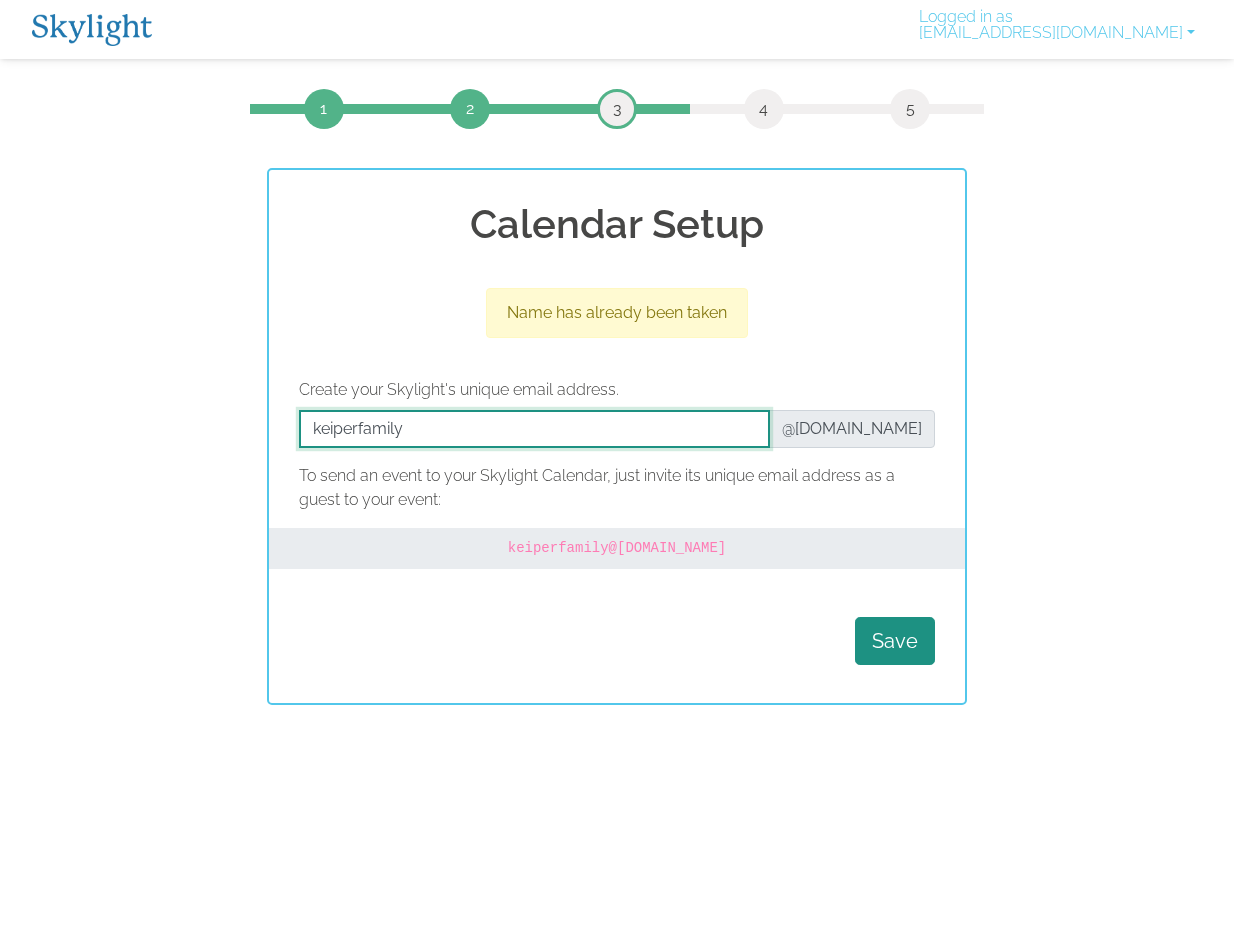 click at bounding box center [534, 429] 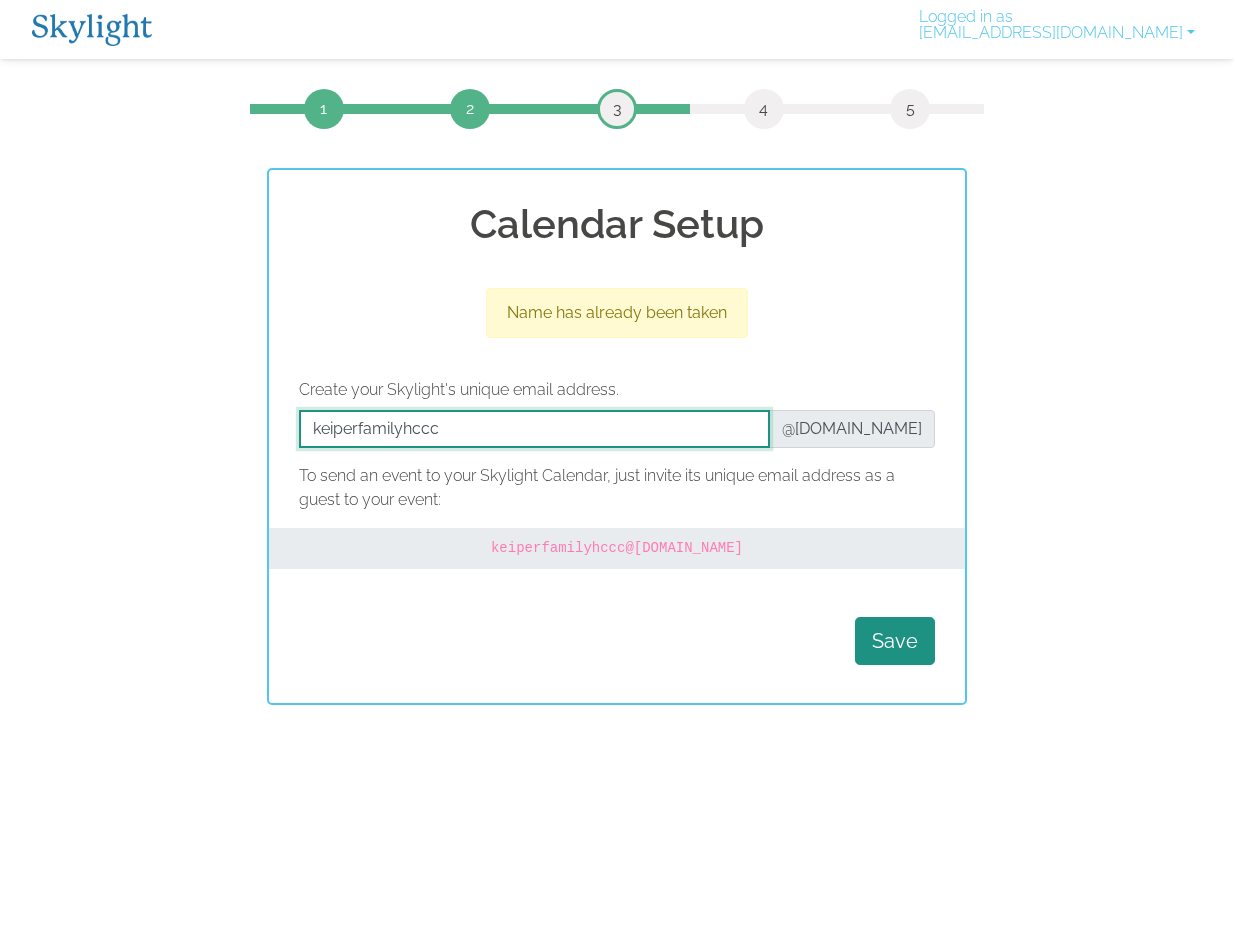 type on "keiperfamilyhccc" 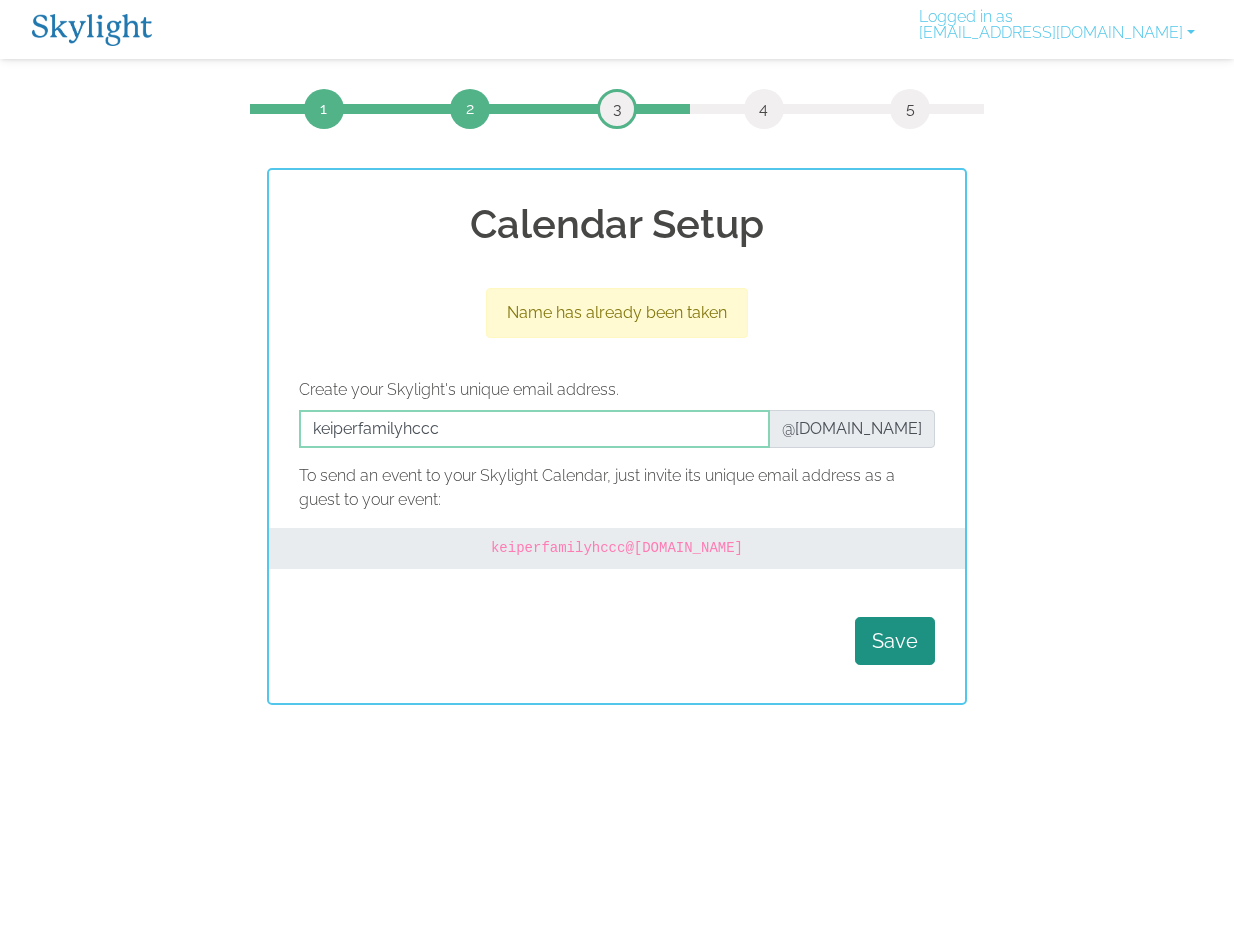 click on "Create your Skylight's unique email address.   @[DOMAIN_NAME] To send an event to your Skylight Calendar, just invite its unique email address as a guest to your event: keiperfamilyhccc @[DOMAIN_NAME] Save" at bounding box center [617, 525] 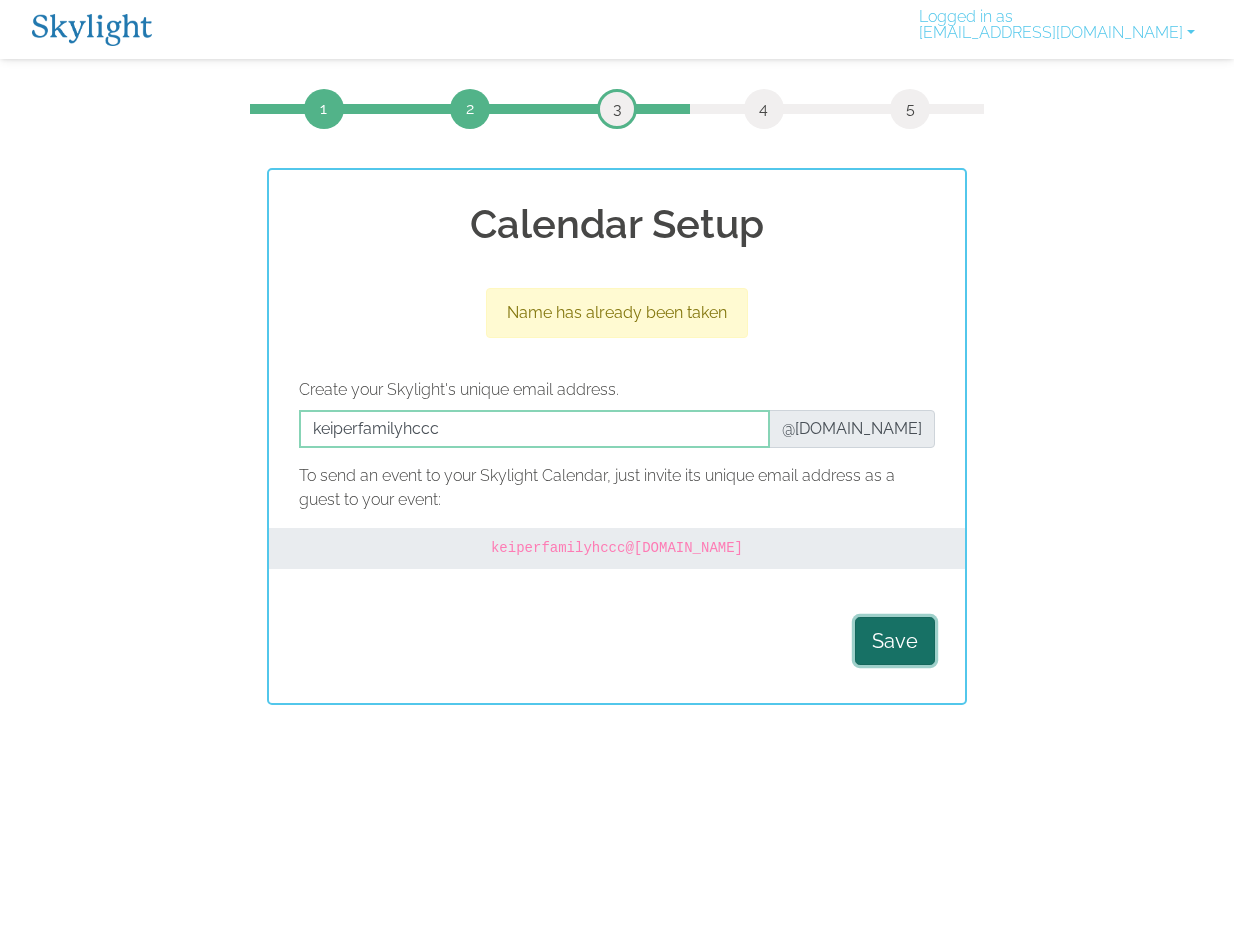 click on "Save" at bounding box center [895, 641] 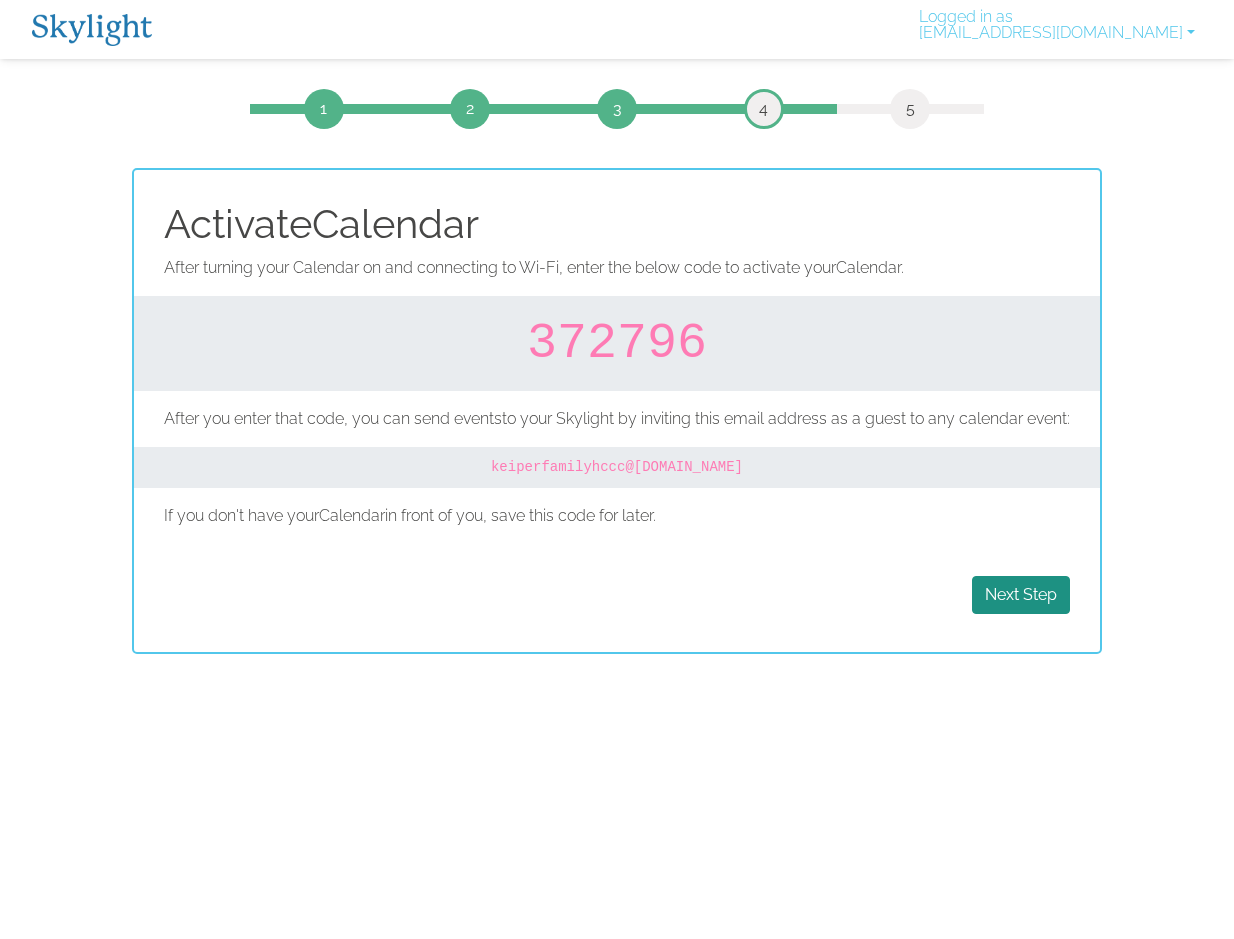 scroll, scrollTop: 0, scrollLeft: 0, axis: both 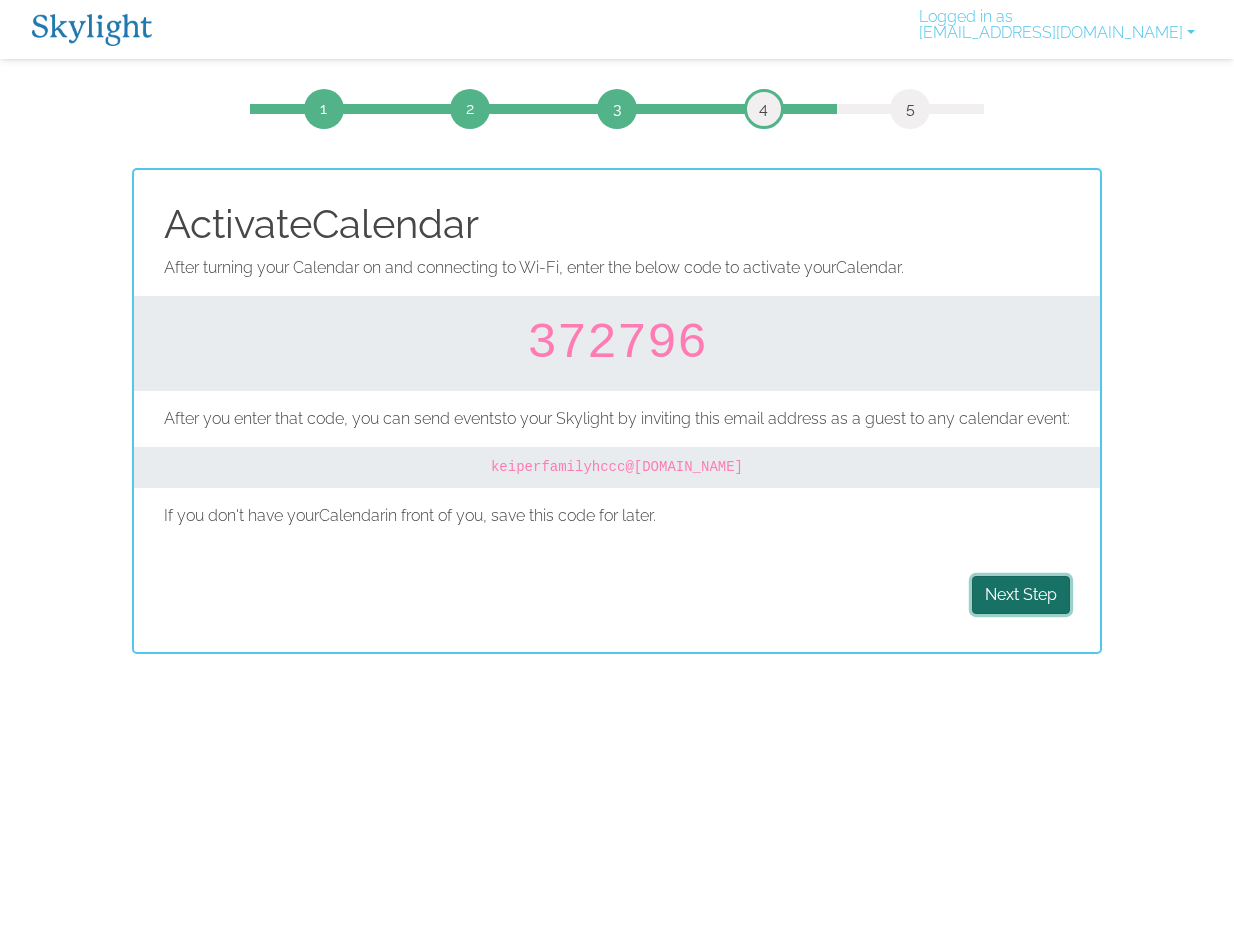 click on "Next Step" at bounding box center [1021, 595] 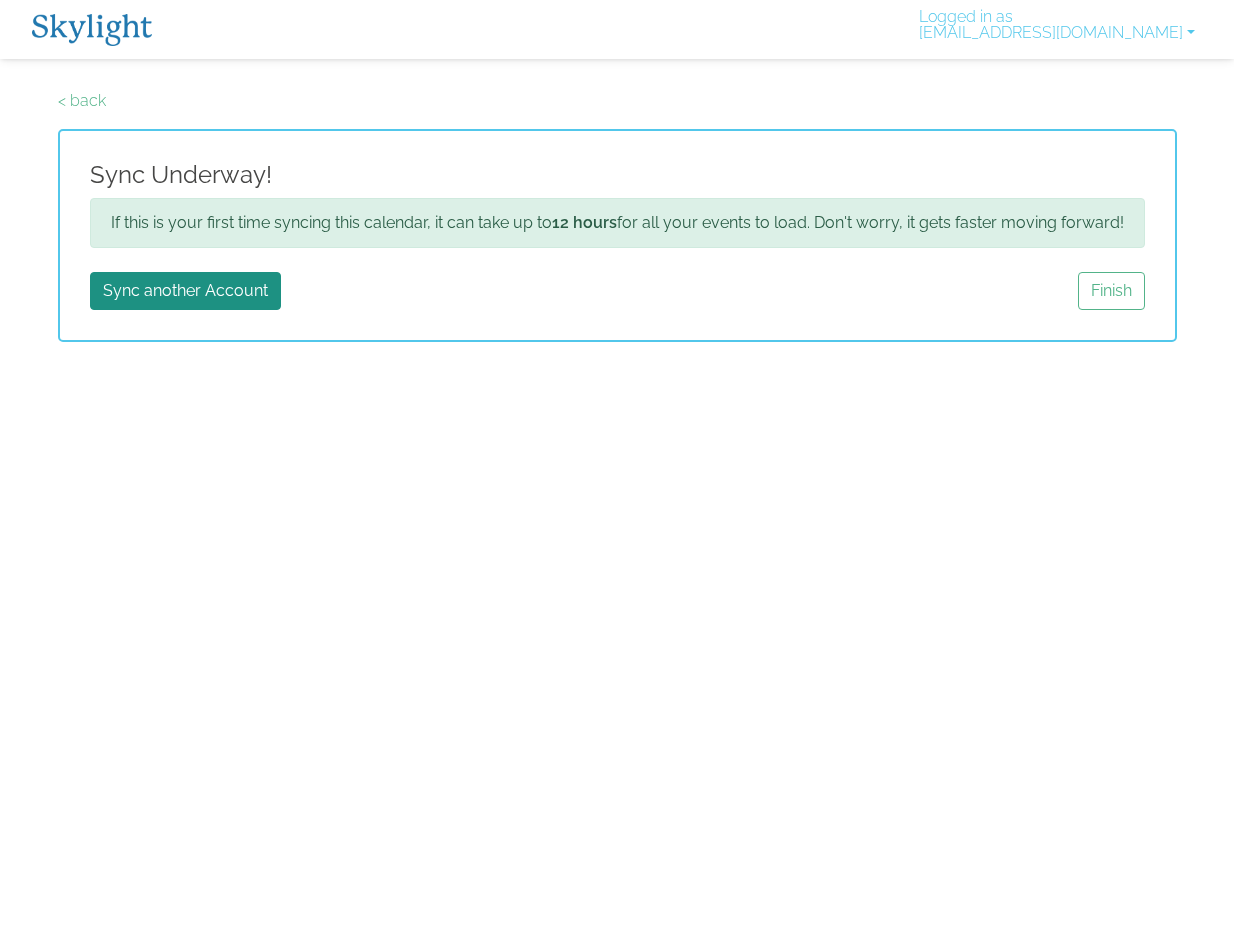 scroll, scrollTop: 0, scrollLeft: 0, axis: both 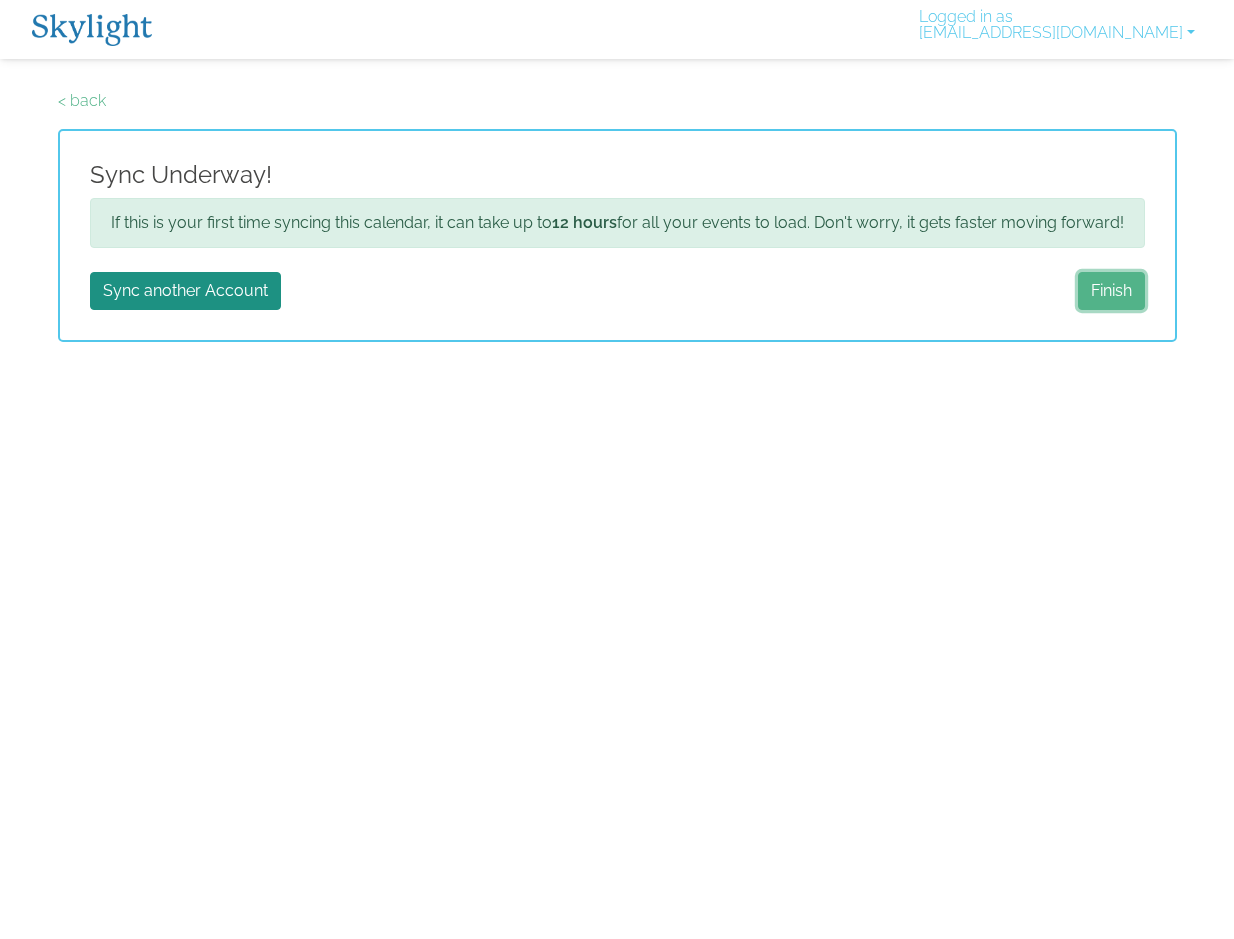 click on "Finish" at bounding box center [1111, 291] 